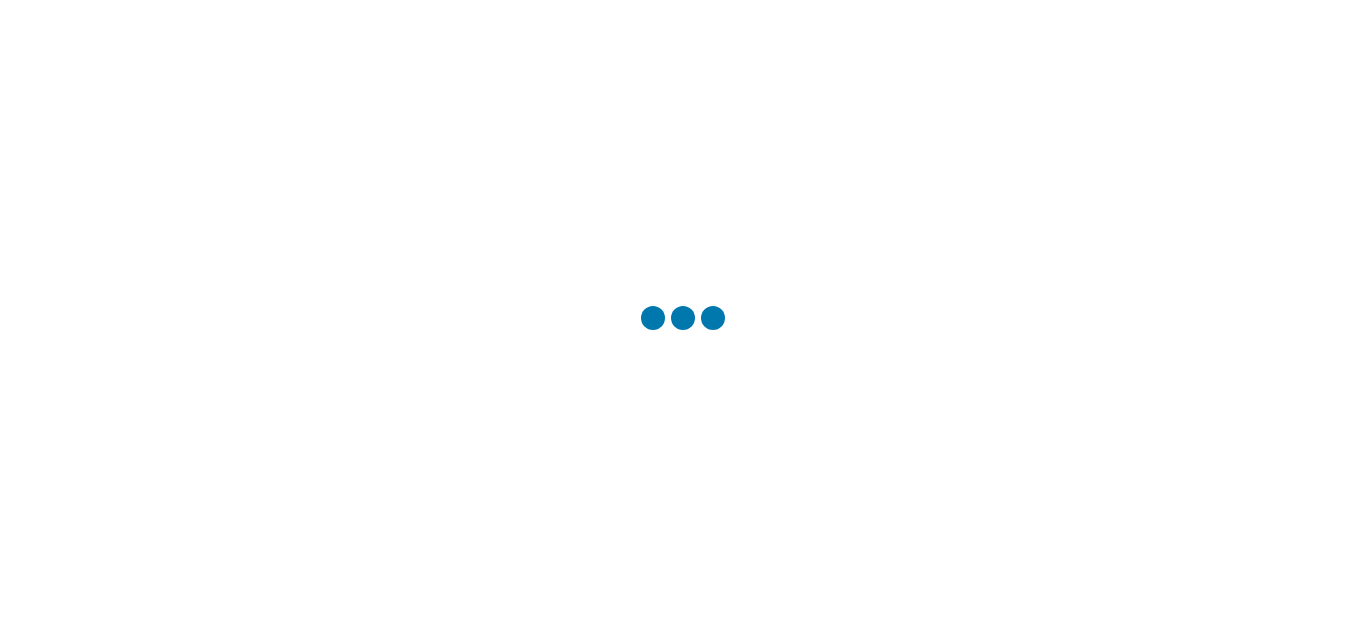 scroll, scrollTop: 0, scrollLeft: 0, axis: both 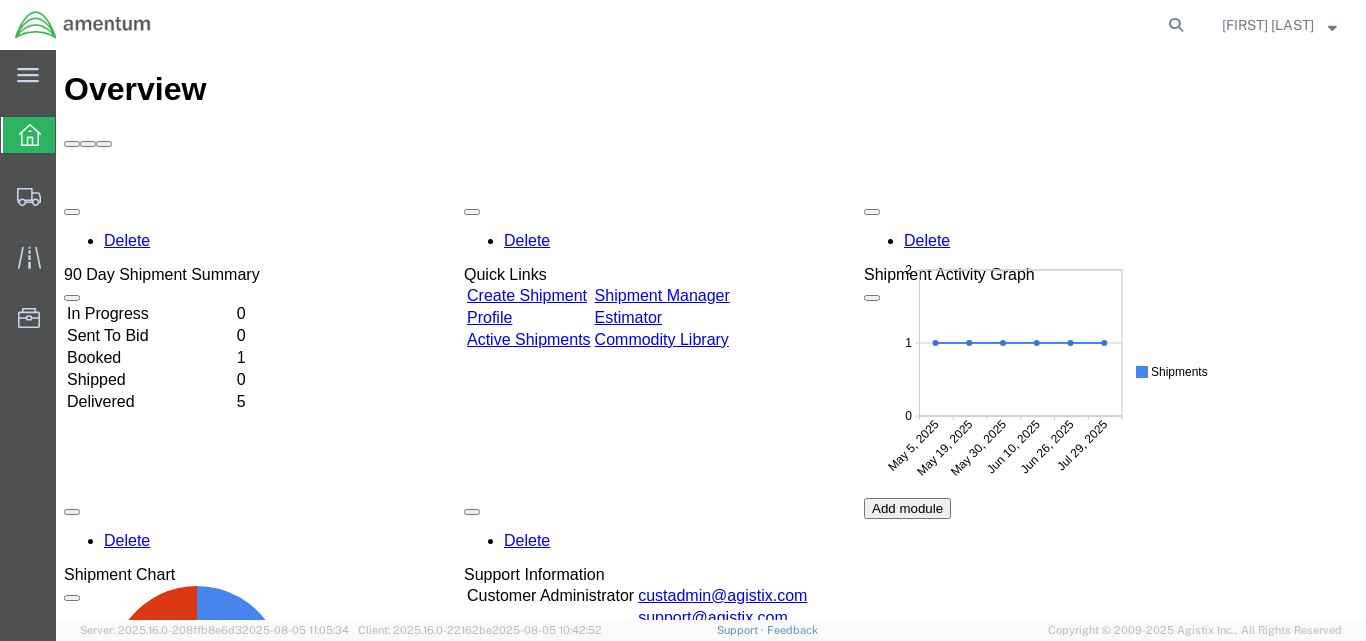 click on "Create Shipment" at bounding box center (527, 295) 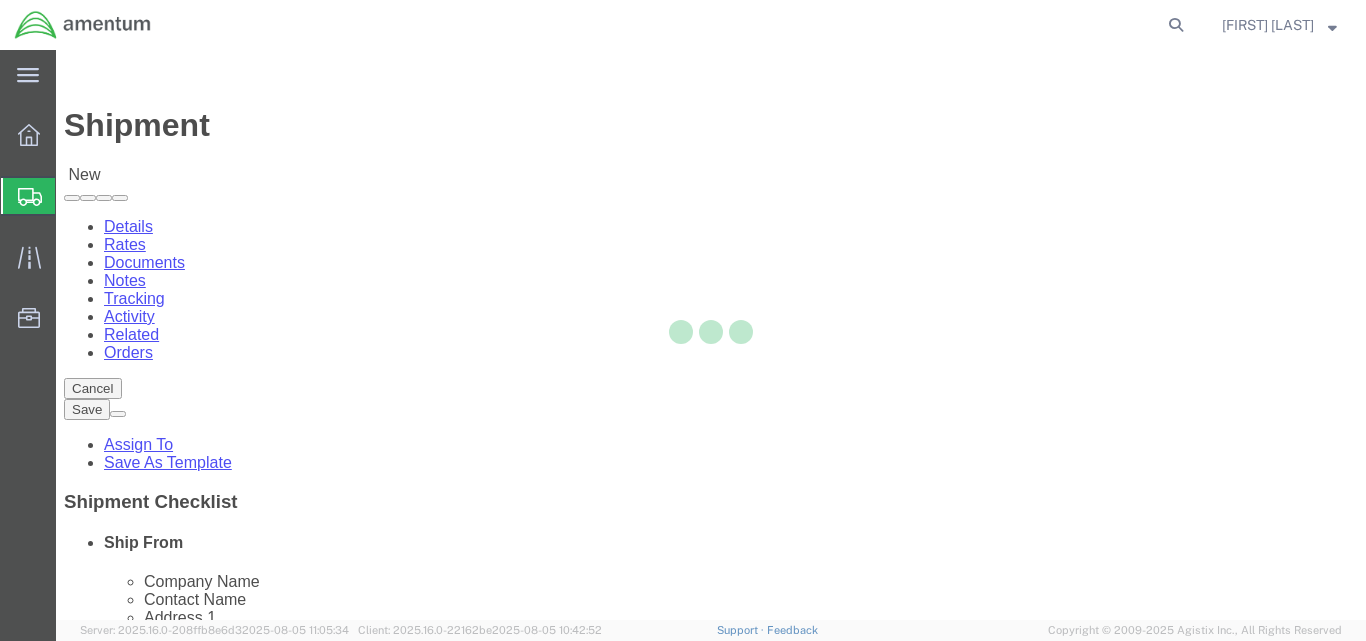 select 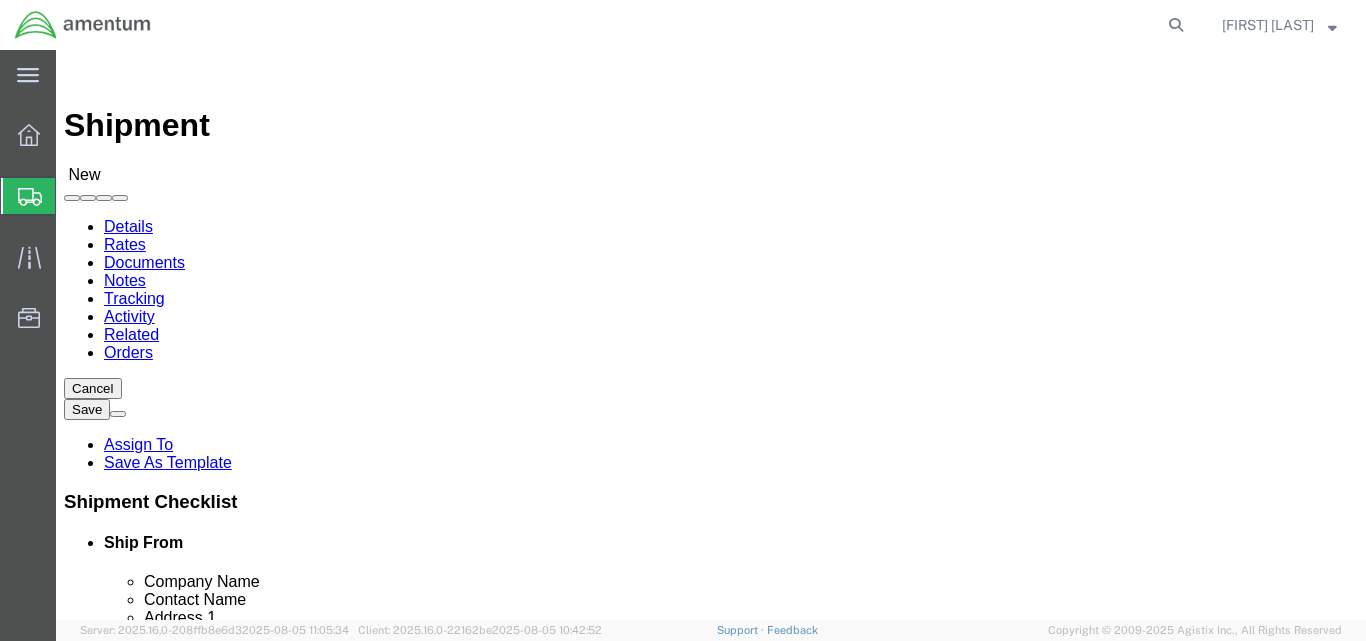 click 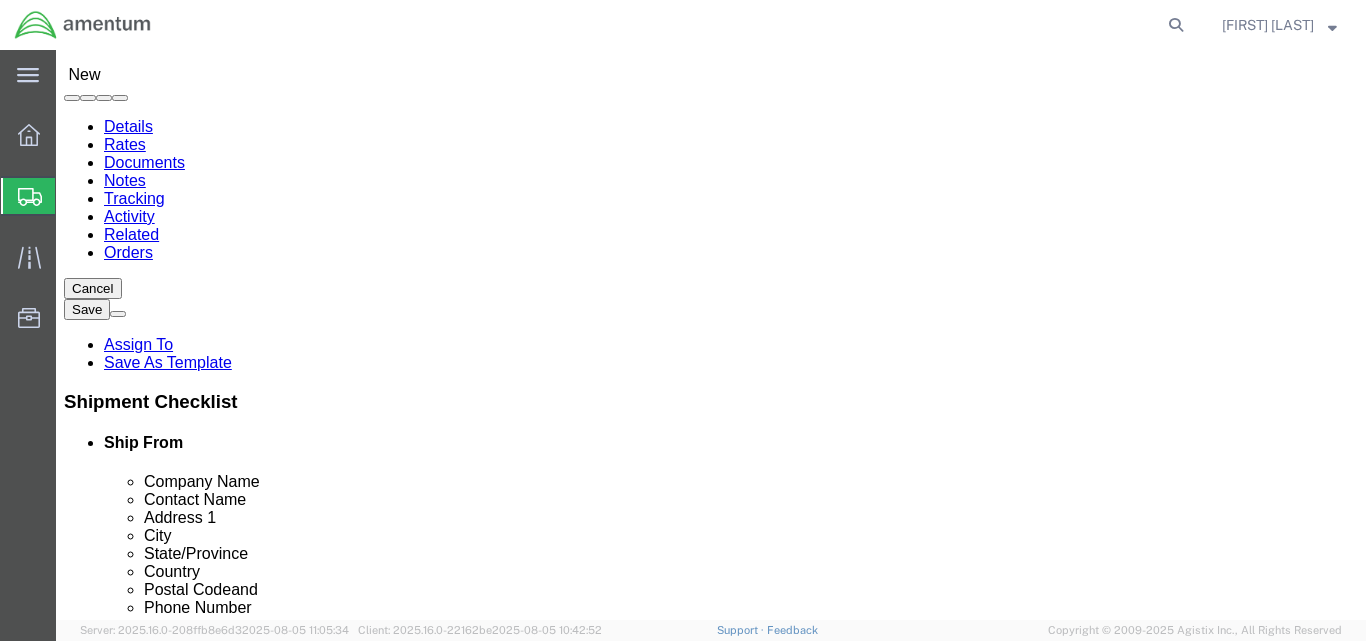 scroll, scrollTop: 0, scrollLeft: 0, axis: both 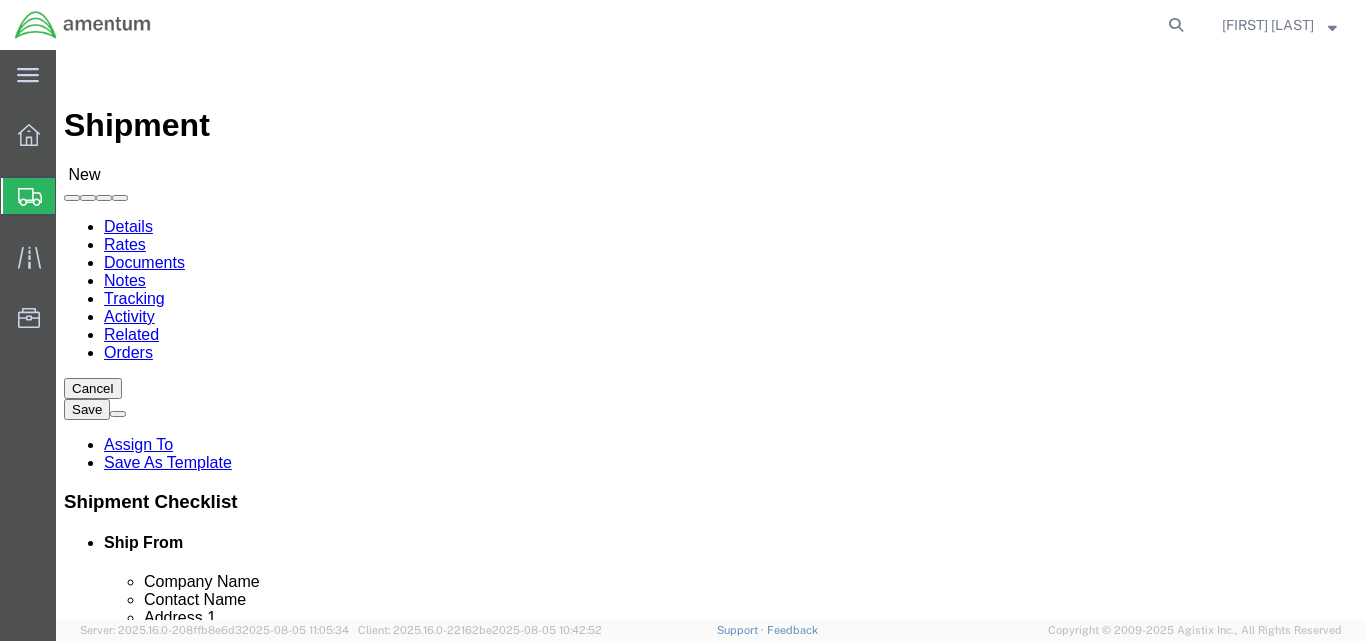 type on "[FIRST] [LAST]/[FIRST] [LAST]" 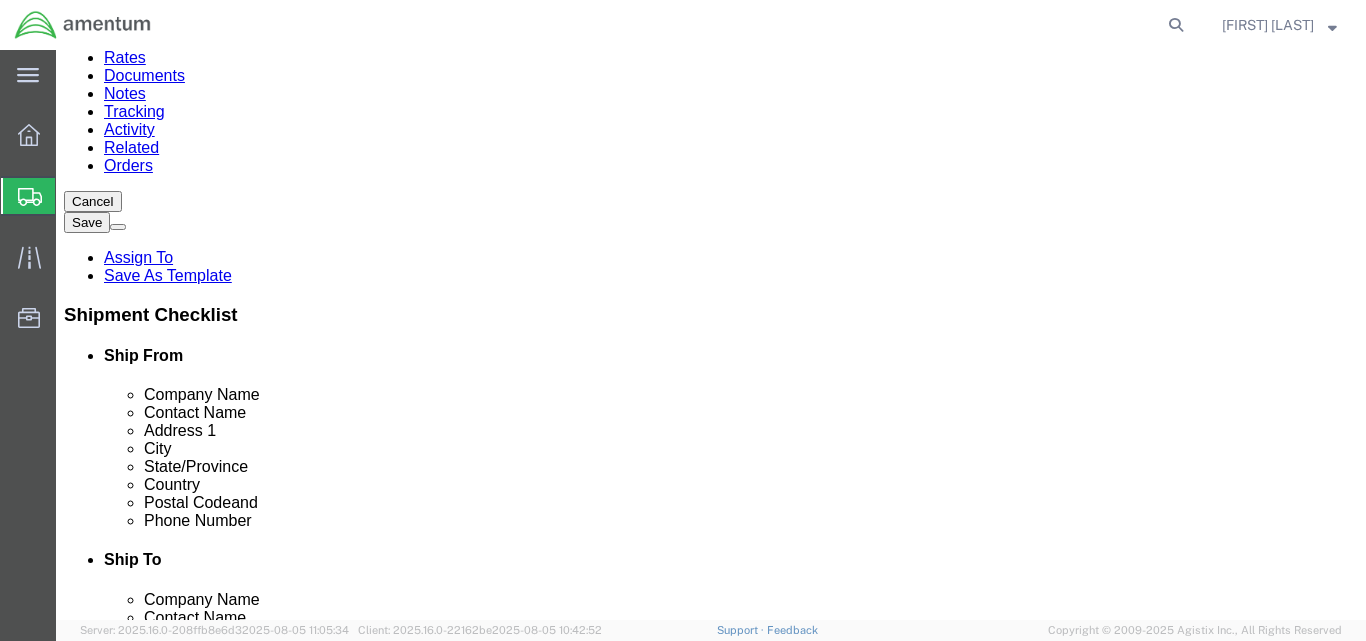 scroll, scrollTop: 200, scrollLeft: 0, axis: vertical 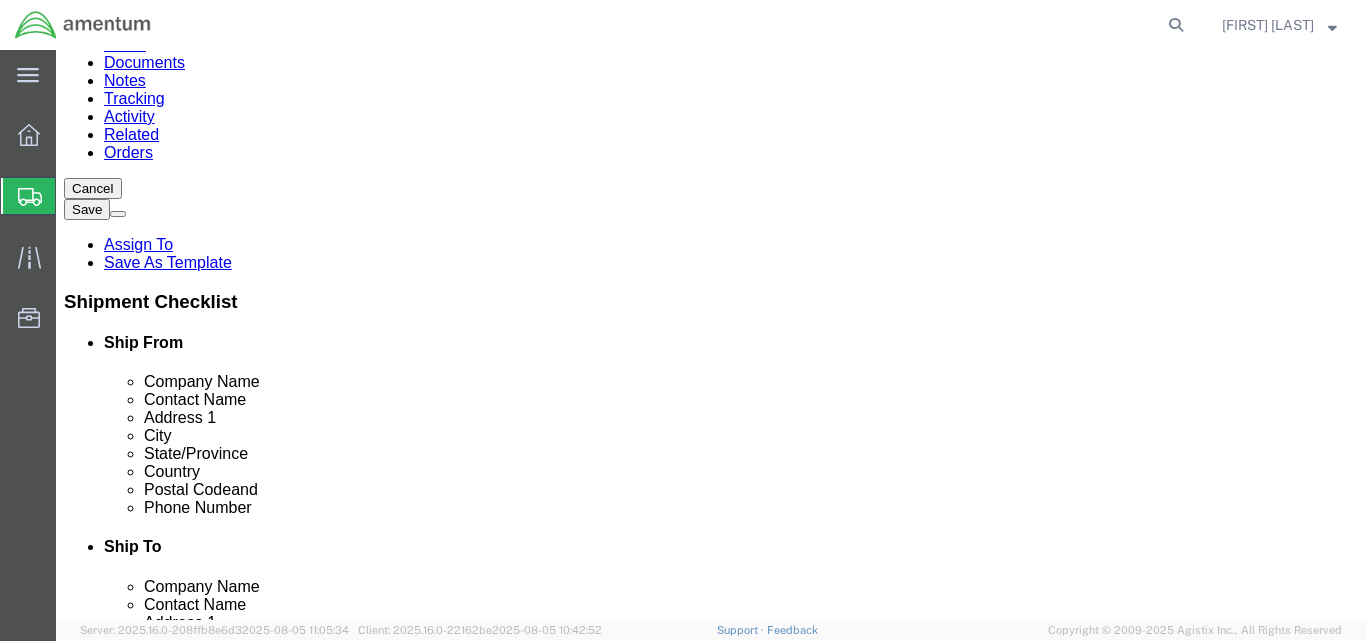 click on "- [COMPANY] - ([FIRST] “[NICK]” [LAST]) [BUILDING] [STREET], [CITY], [STATE], [POSTAL_CODE], [COUNTRY]" 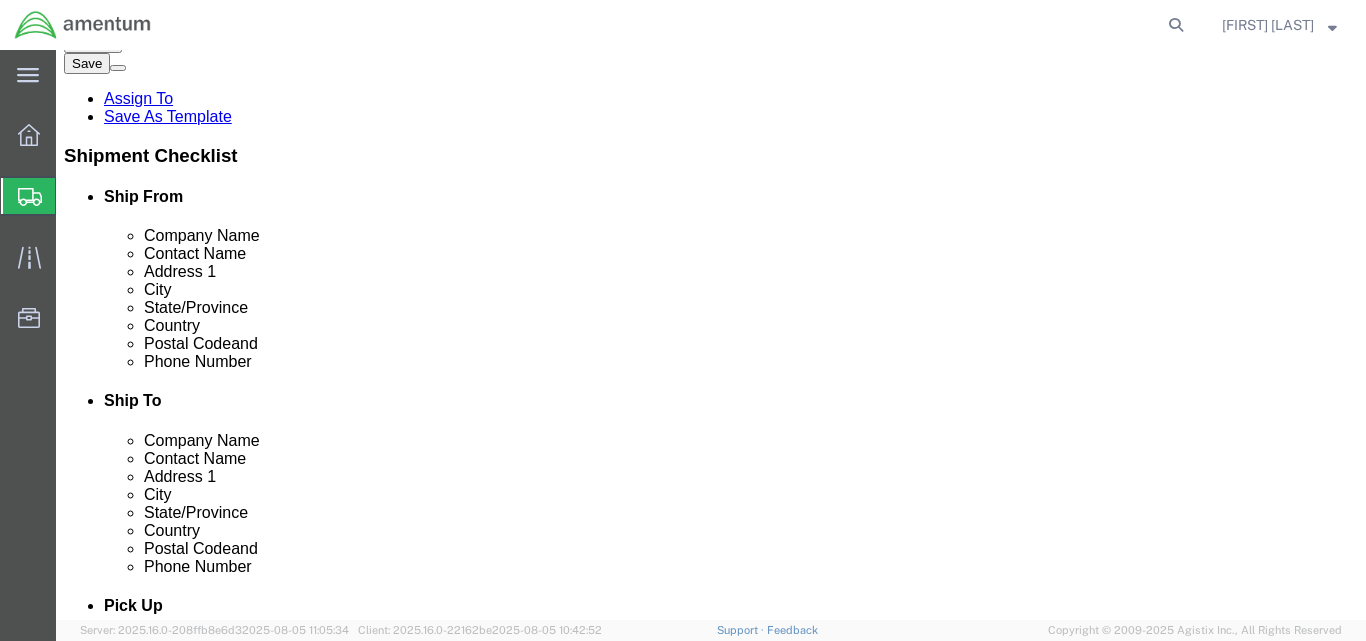 scroll, scrollTop: 400, scrollLeft: 0, axis: vertical 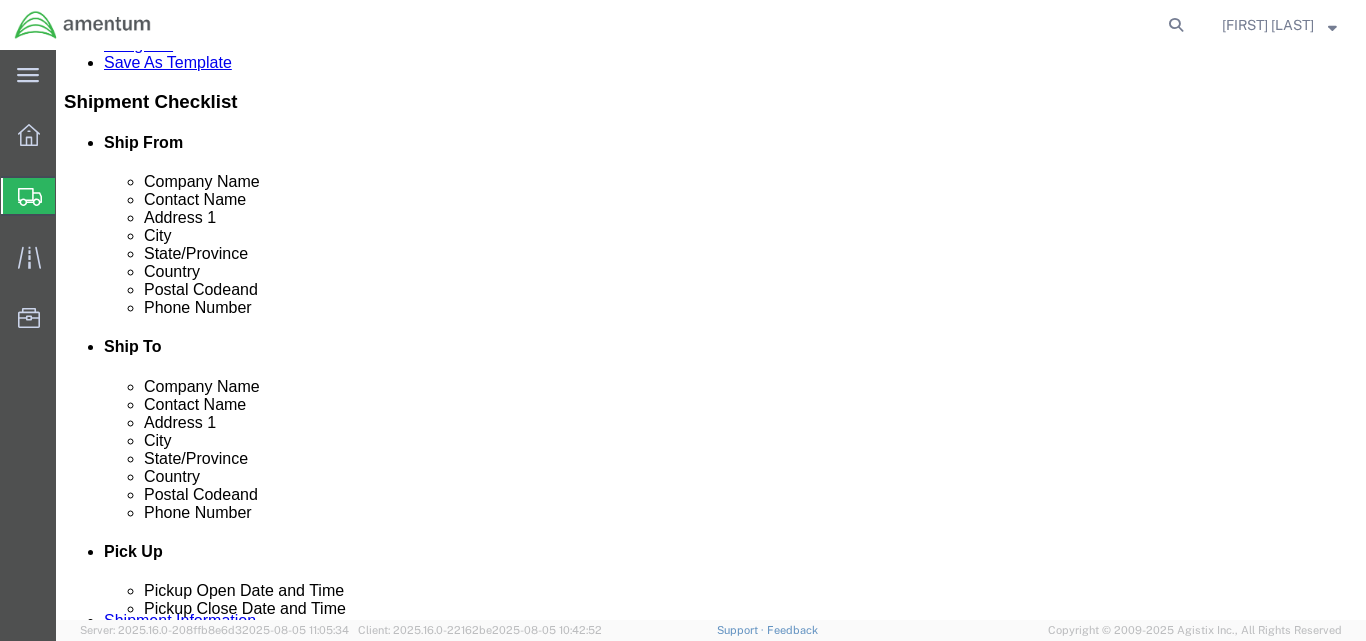 type on "[FIRST] “[NICK]” [LAST]" 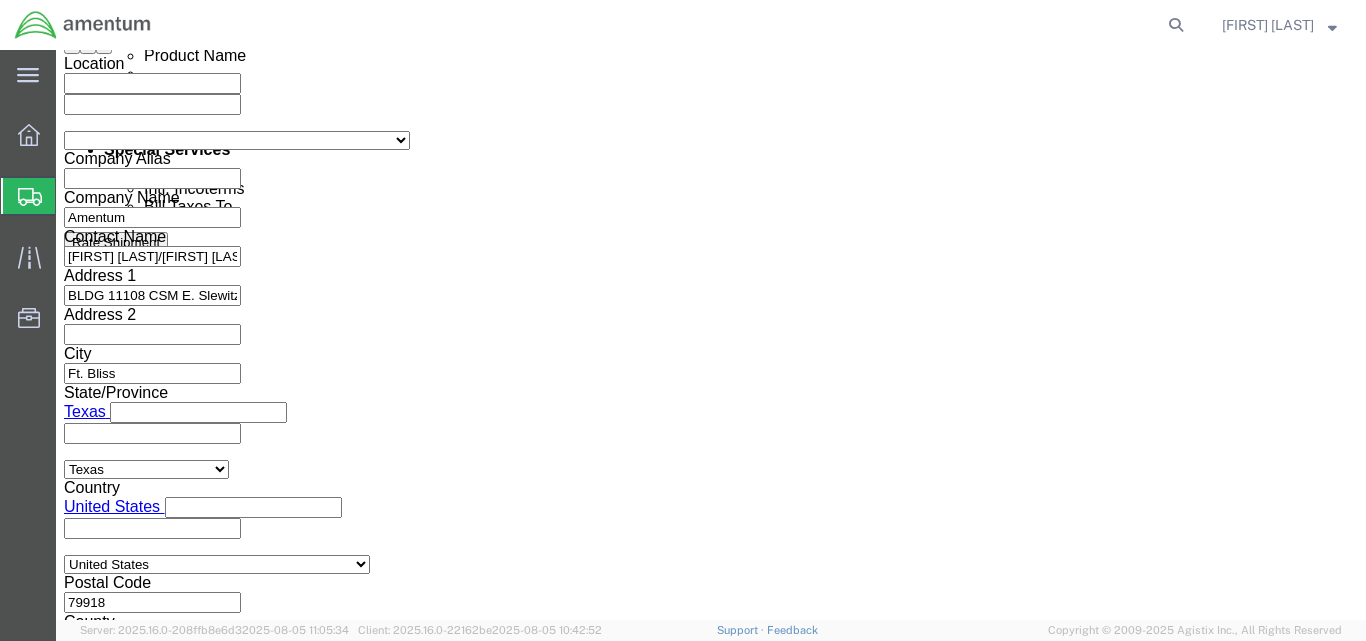 scroll, scrollTop: 1200, scrollLeft: 0, axis: vertical 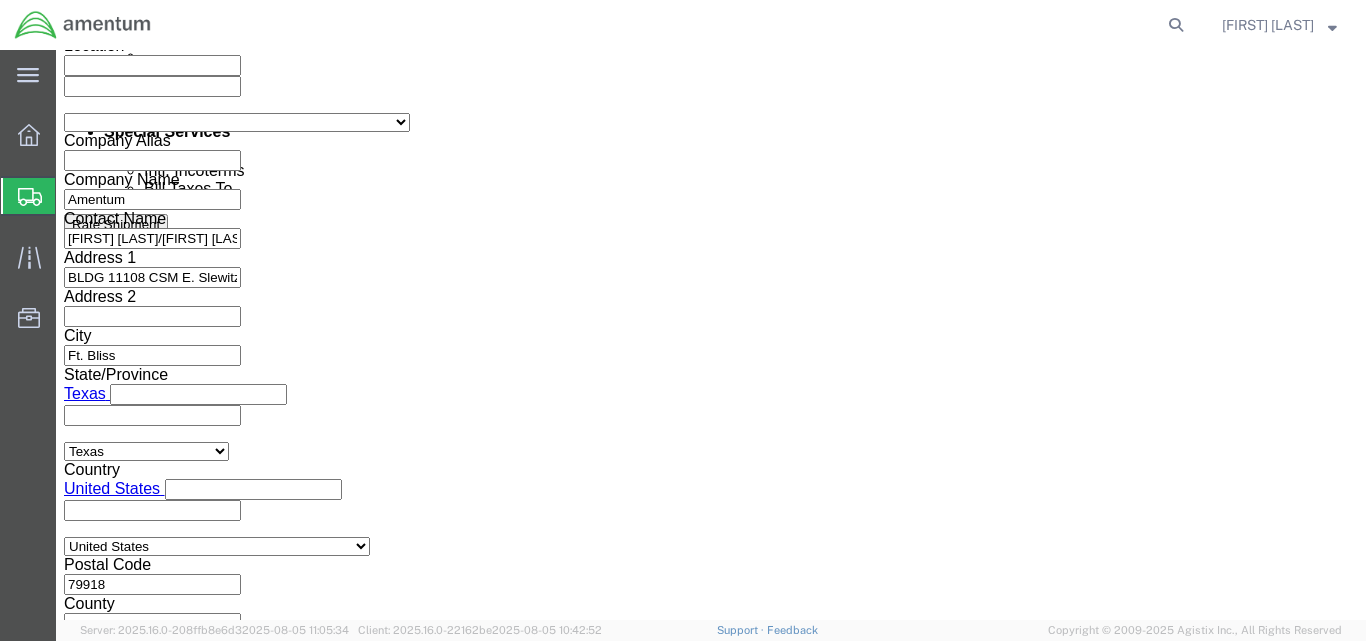 click on "Aug 05 2025 10:00 AM" 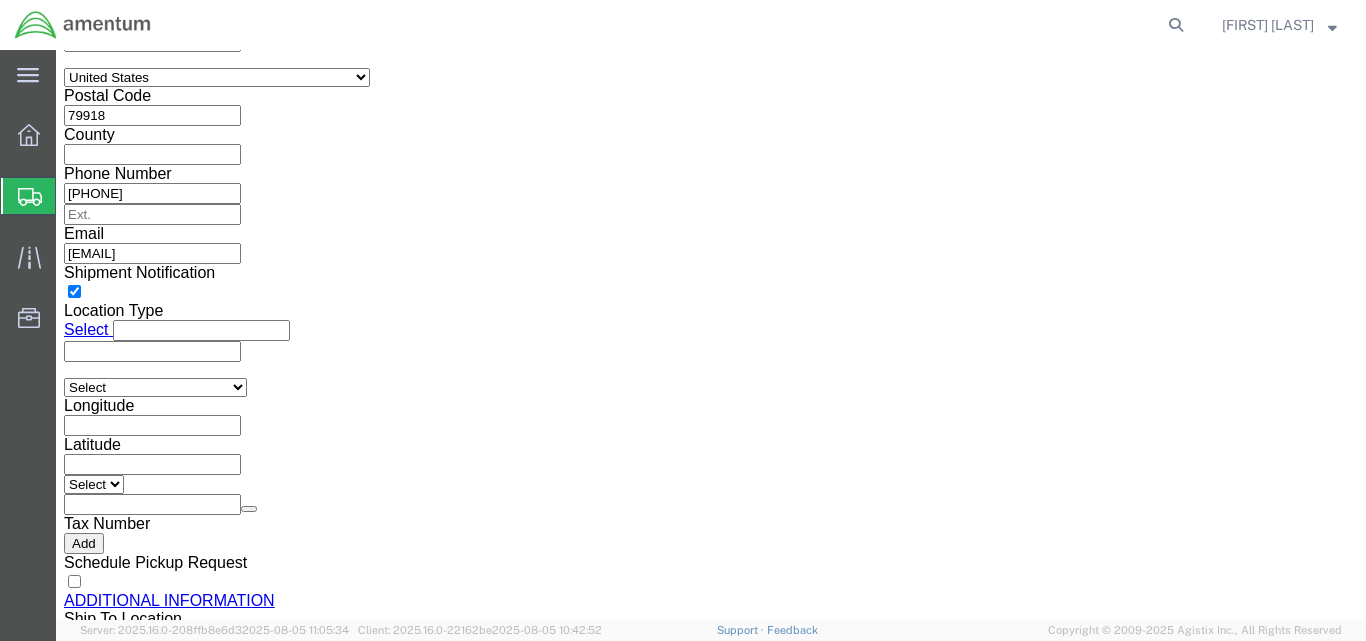 type on "2:00 PM" 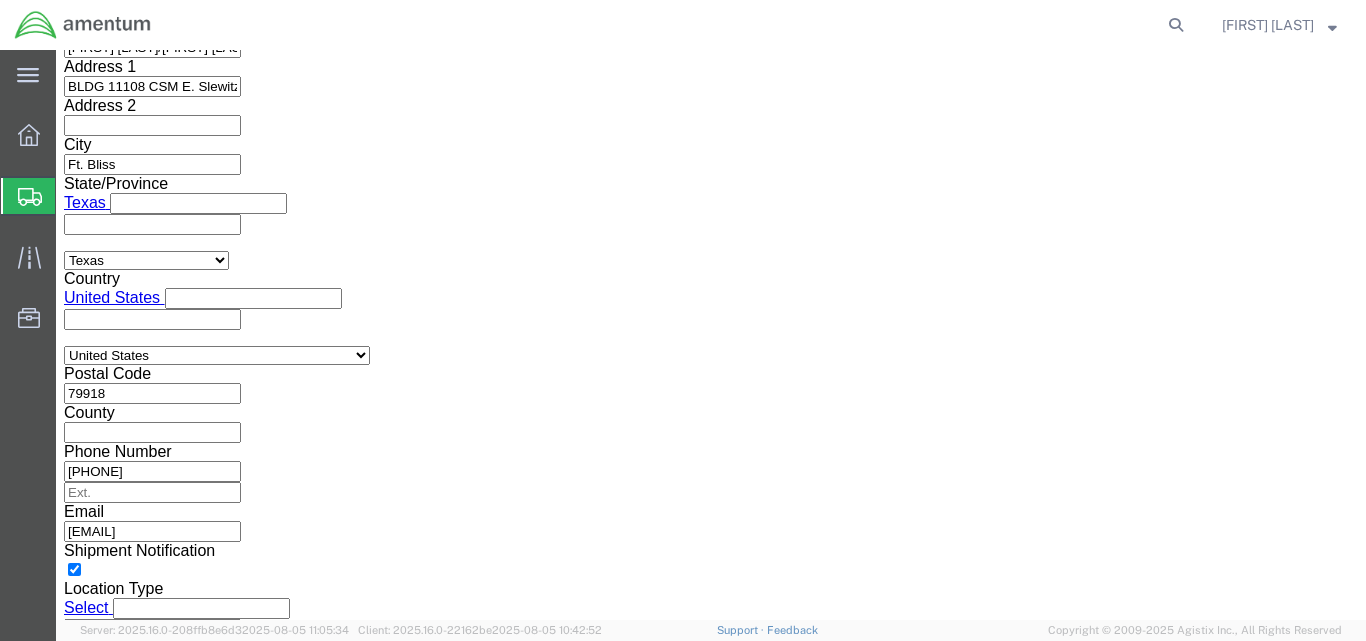 scroll, scrollTop: 1269, scrollLeft: 0, axis: vertical 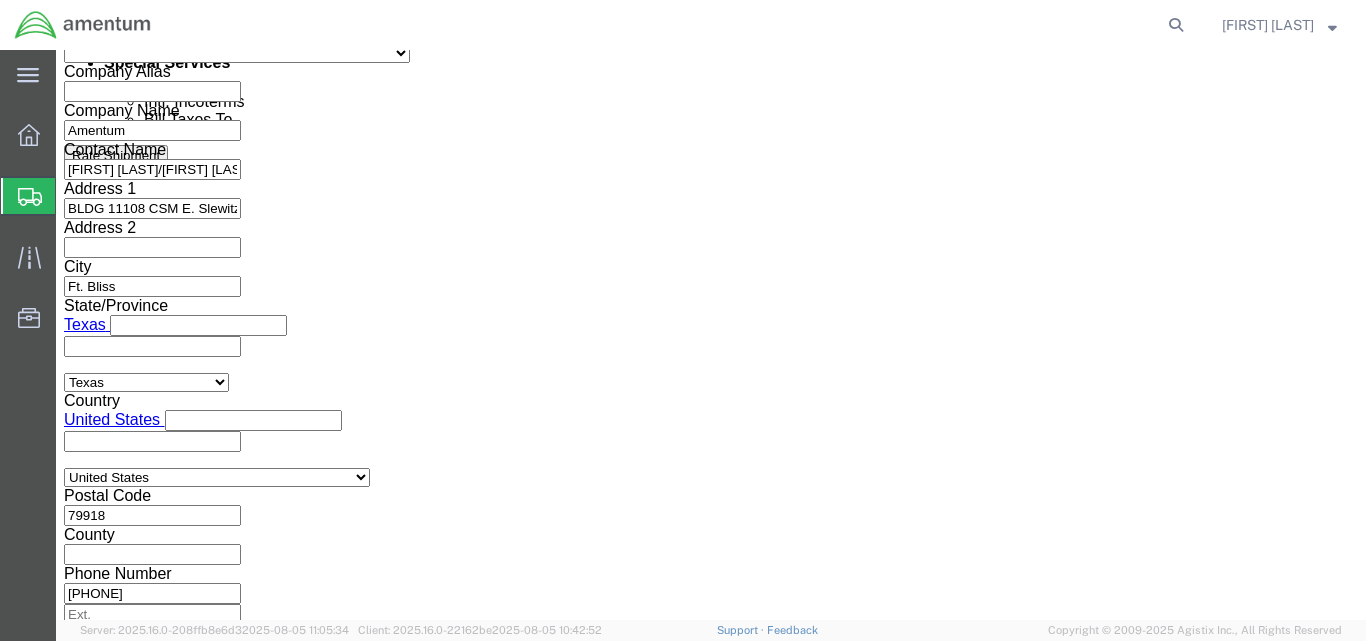 click 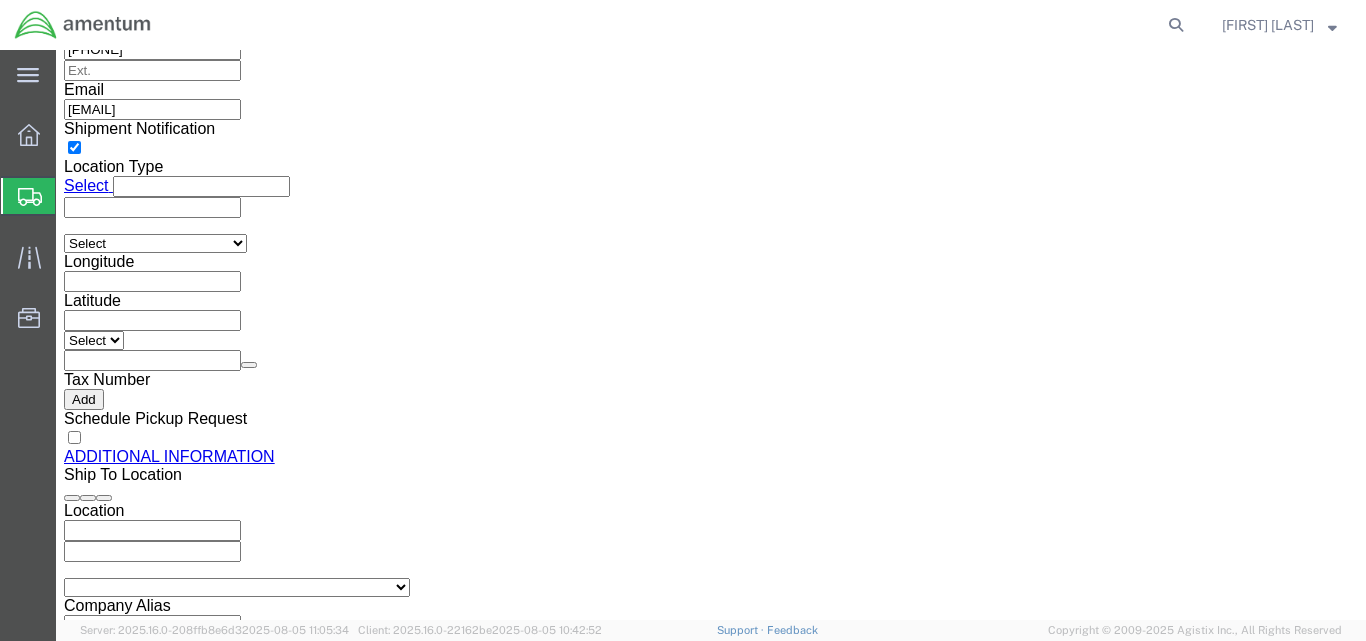 click on "3:00 PM" 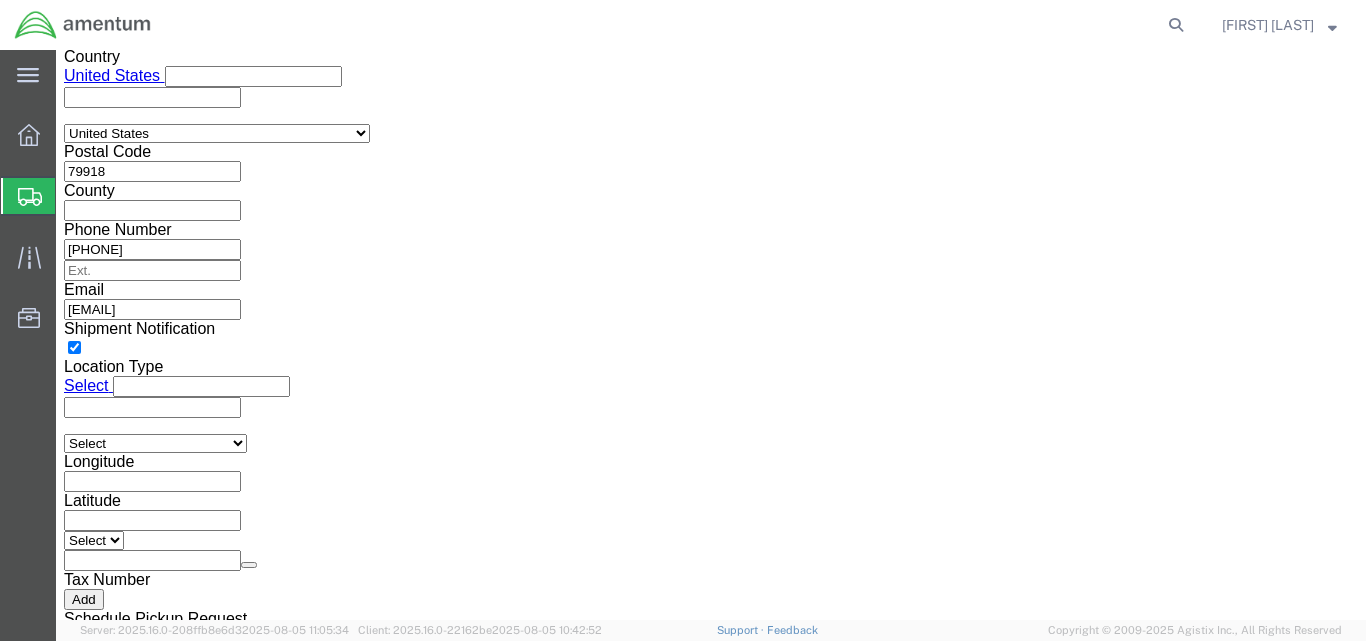 scroll, scrollTop: 1413, scrollLeft: 0, axis: vertical 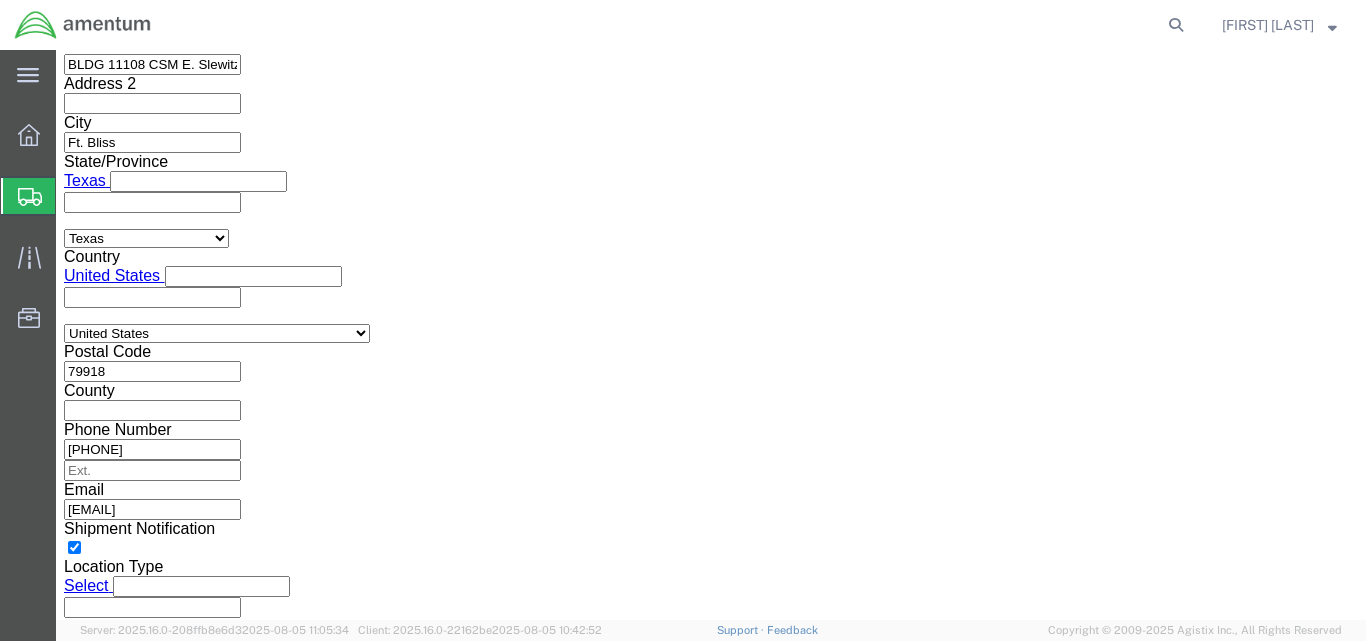 click 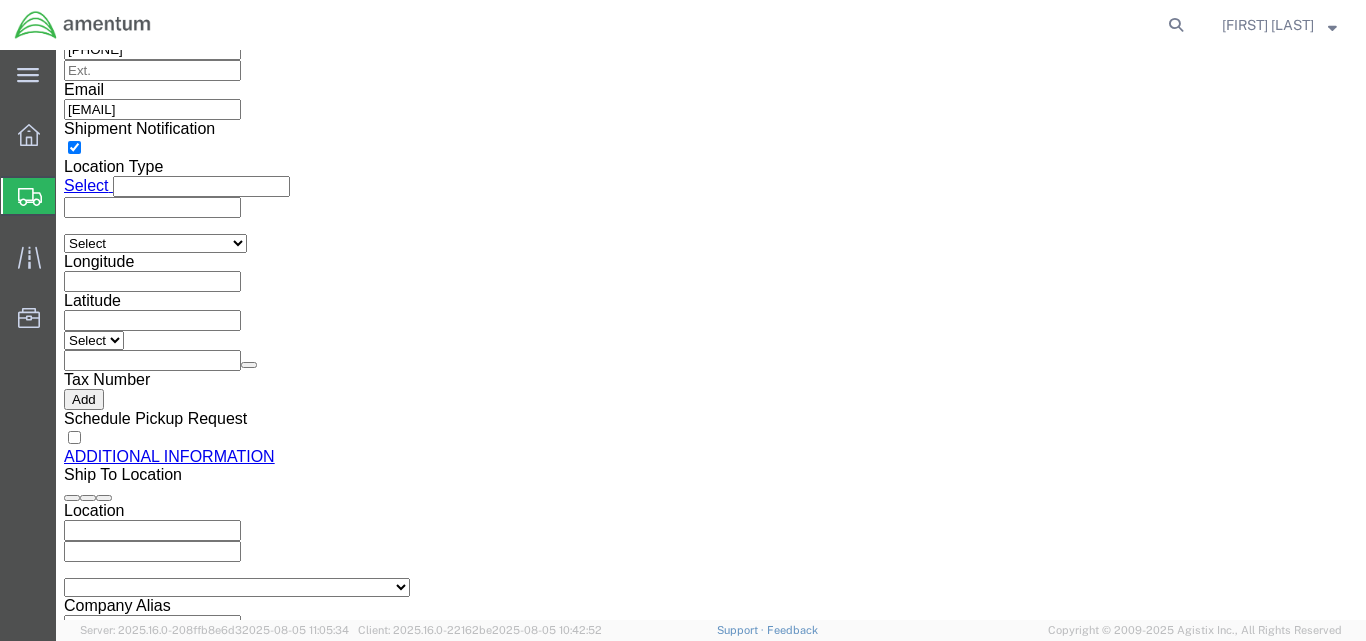 type on "2:00 PM" 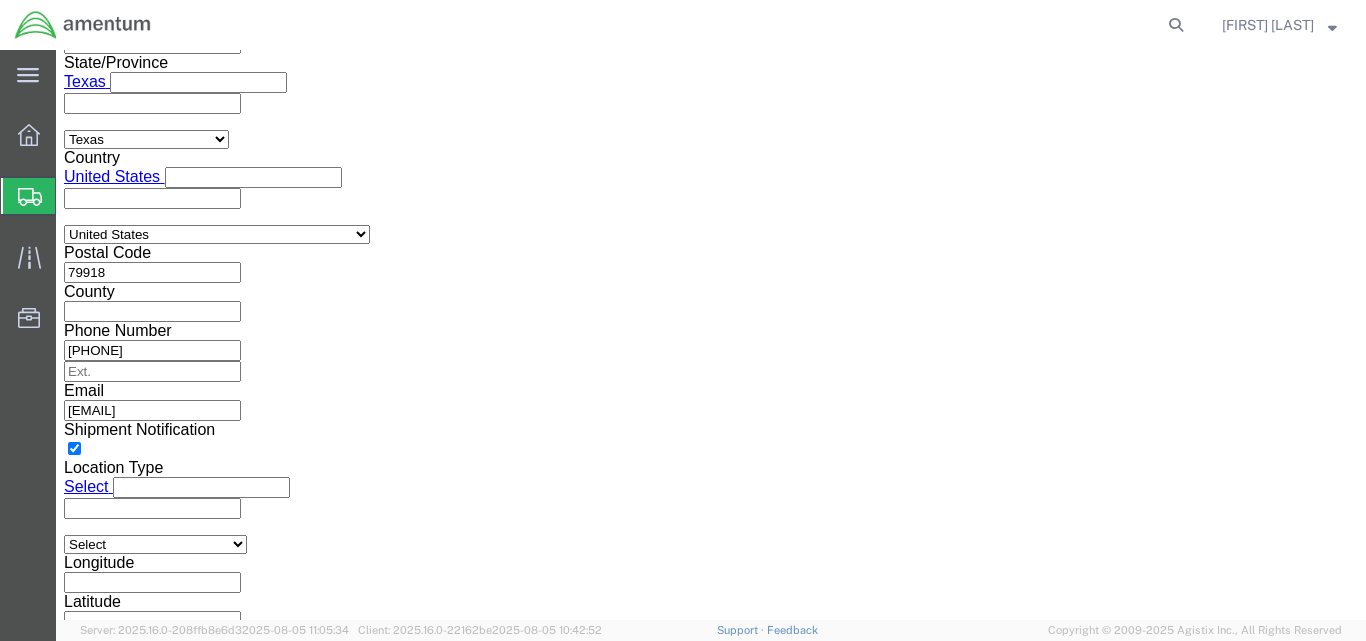 scroll, scrollTop: 1513, scrollLeft: 0, axis: vertical 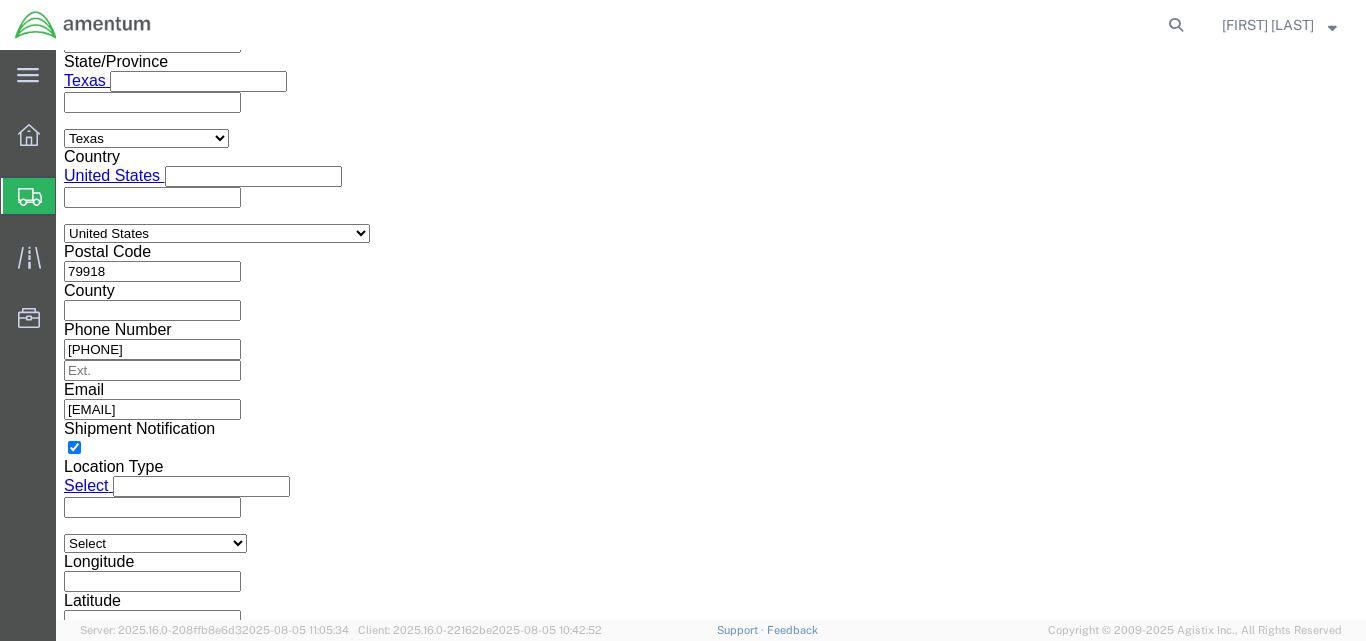 click 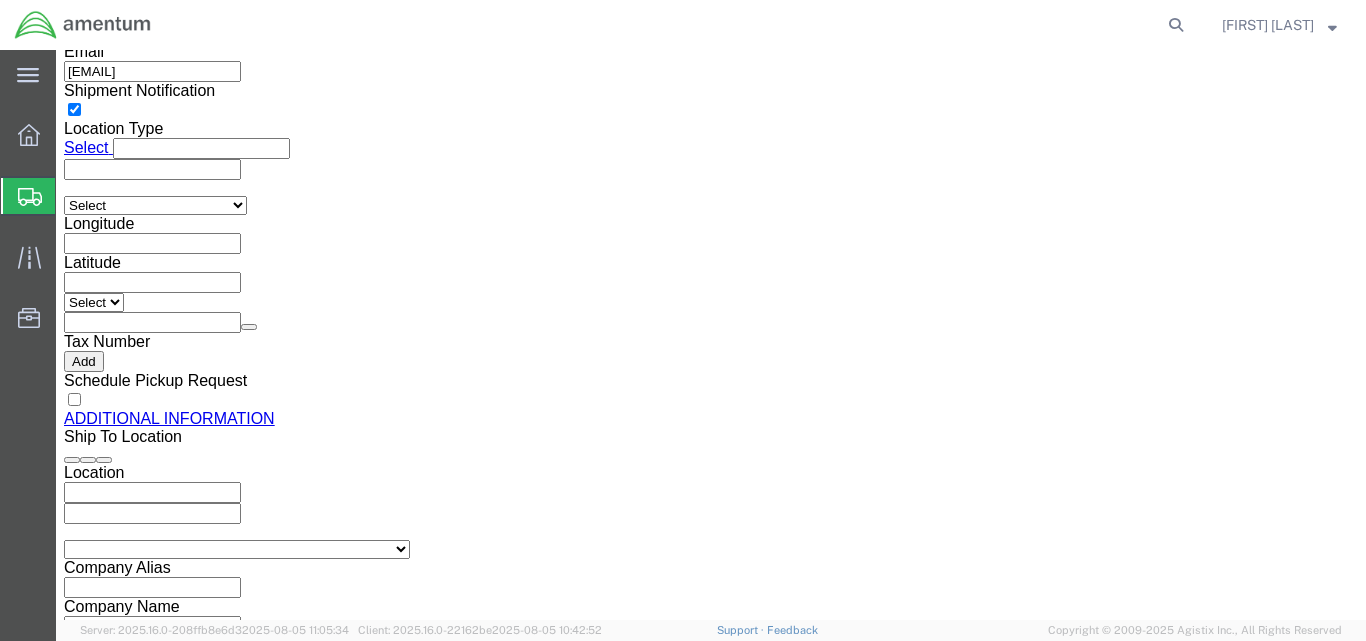 scroll, scrollTop: 1859, scrollLeft: 0, axis: vertical 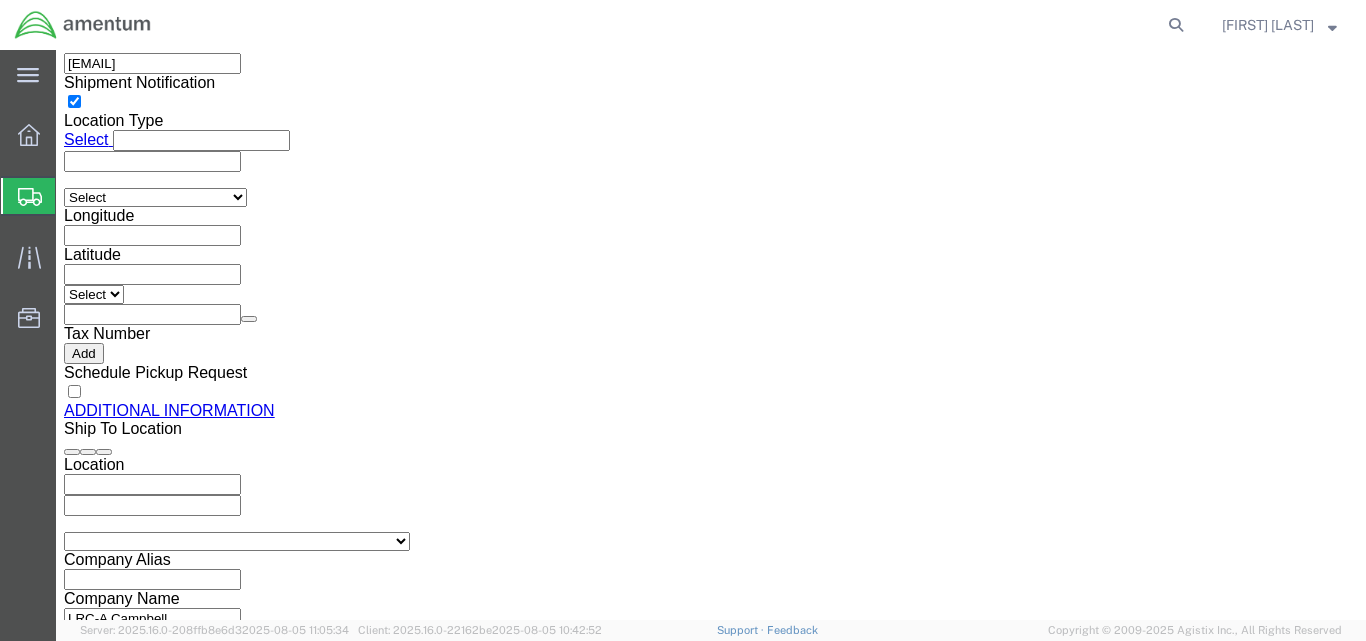 type on "2521BB" 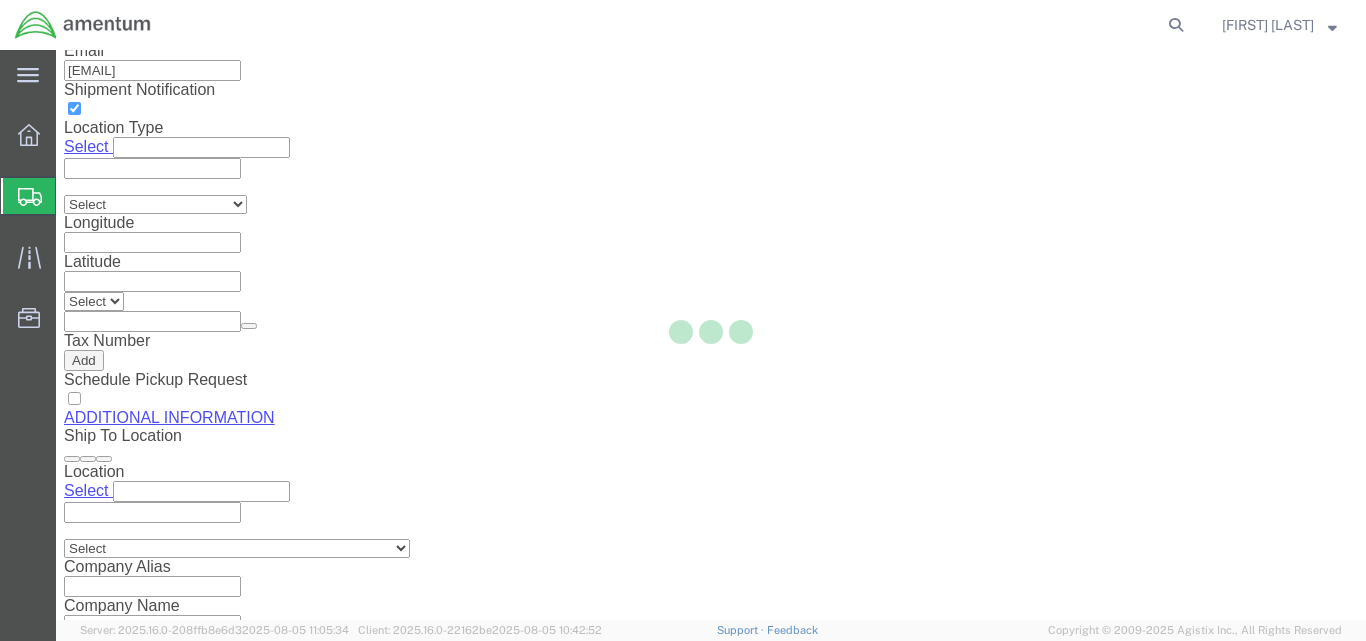 scroll, scrollTop: 1753, scrollLeft: 0, axis: vertical 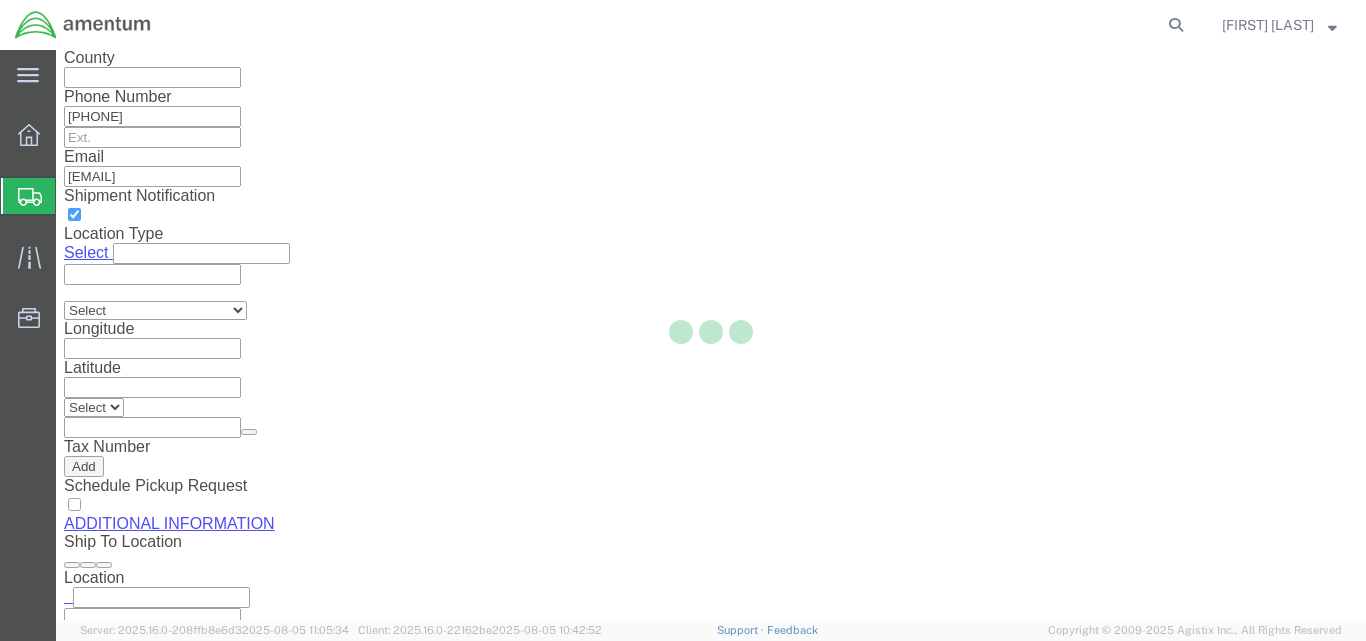 select on "CBOX" 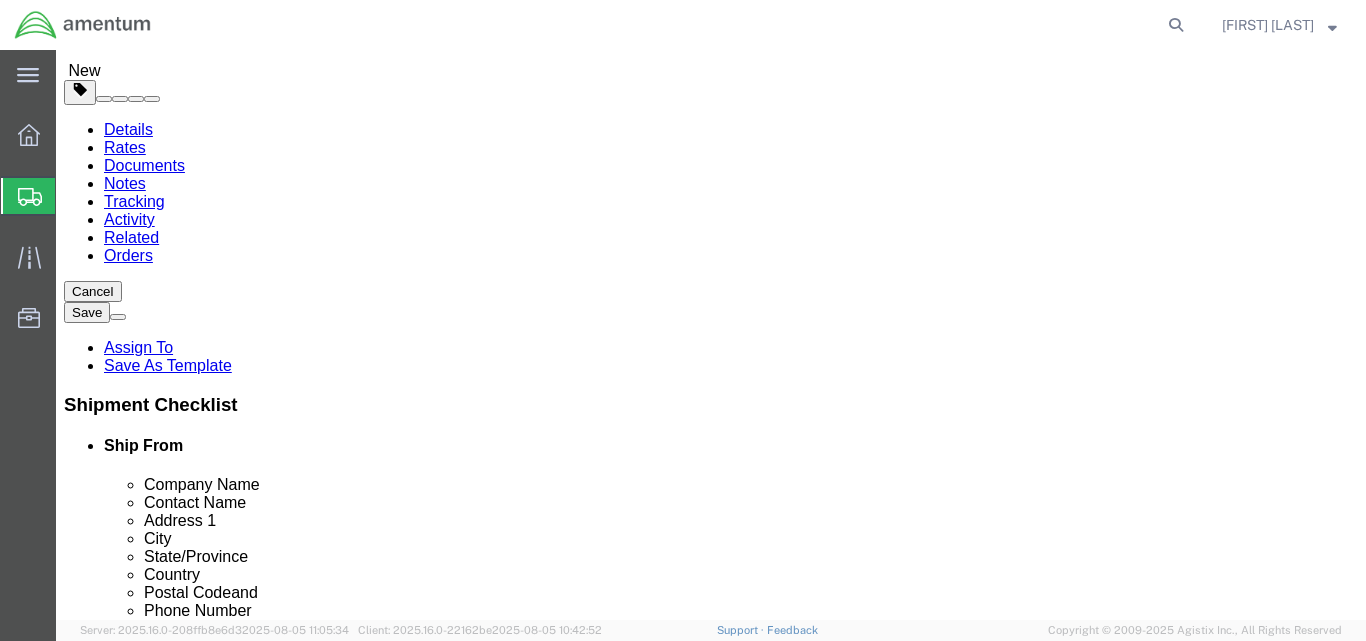 click 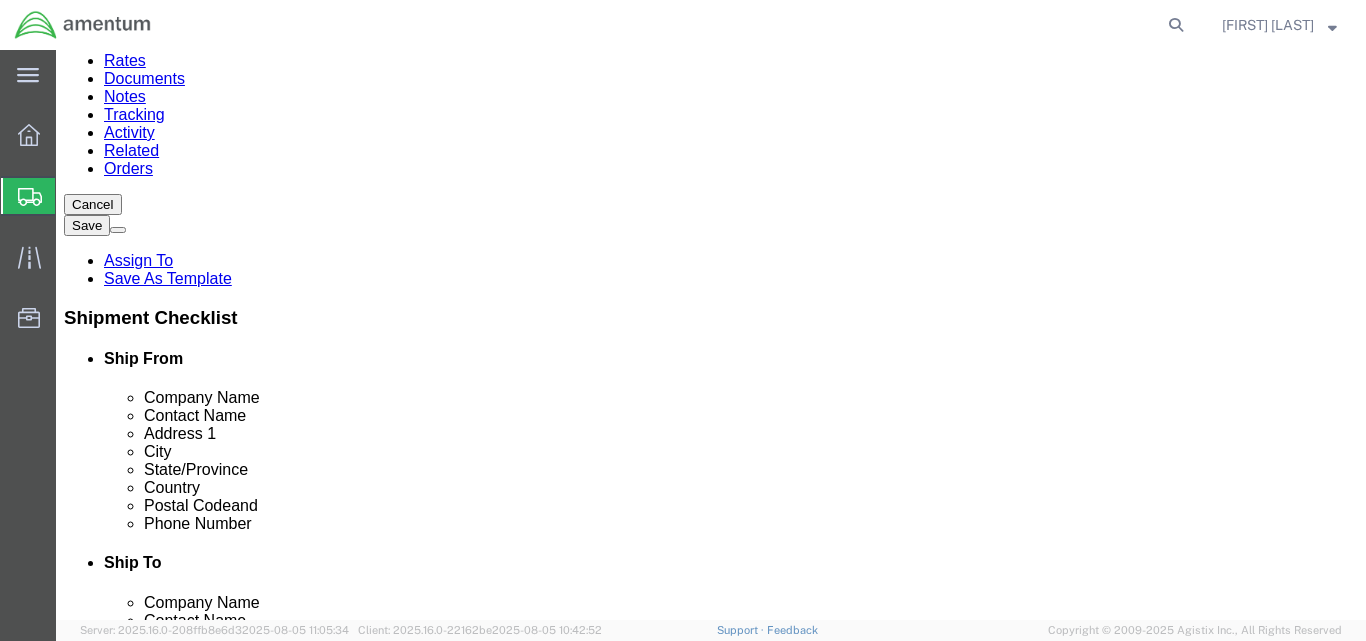 scroll, scrollTop: 204, scrollLeft: 0, axis: vertical 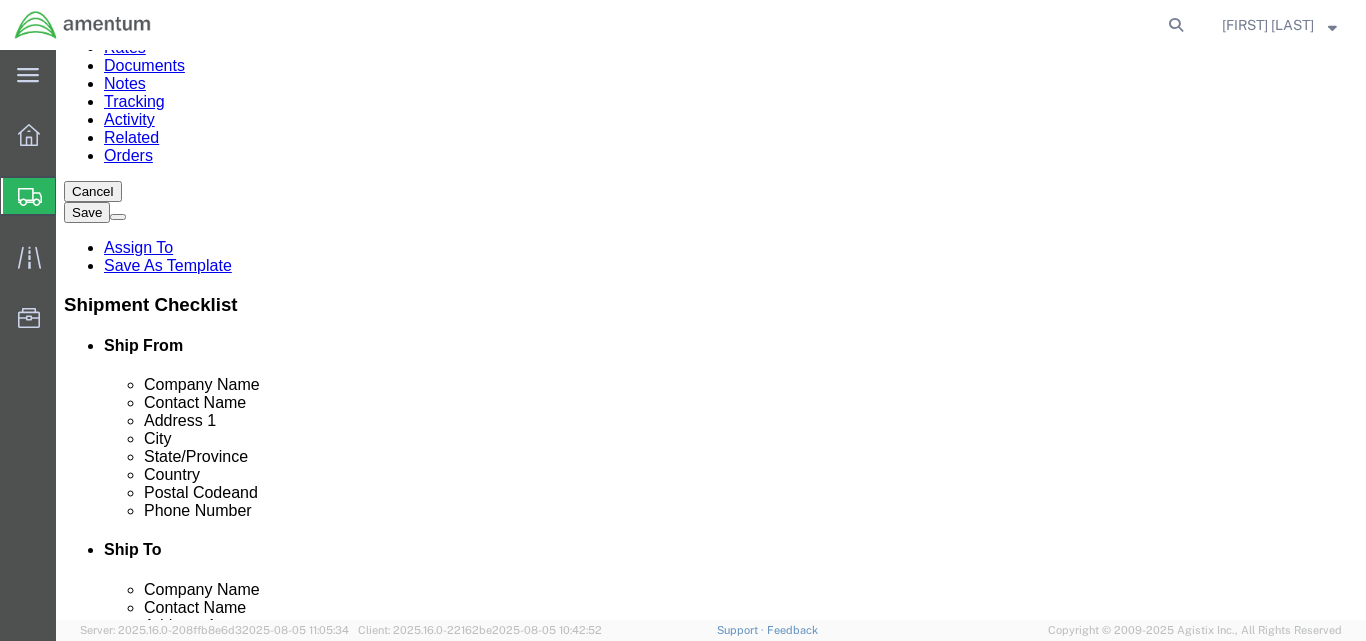 type on "5.00" 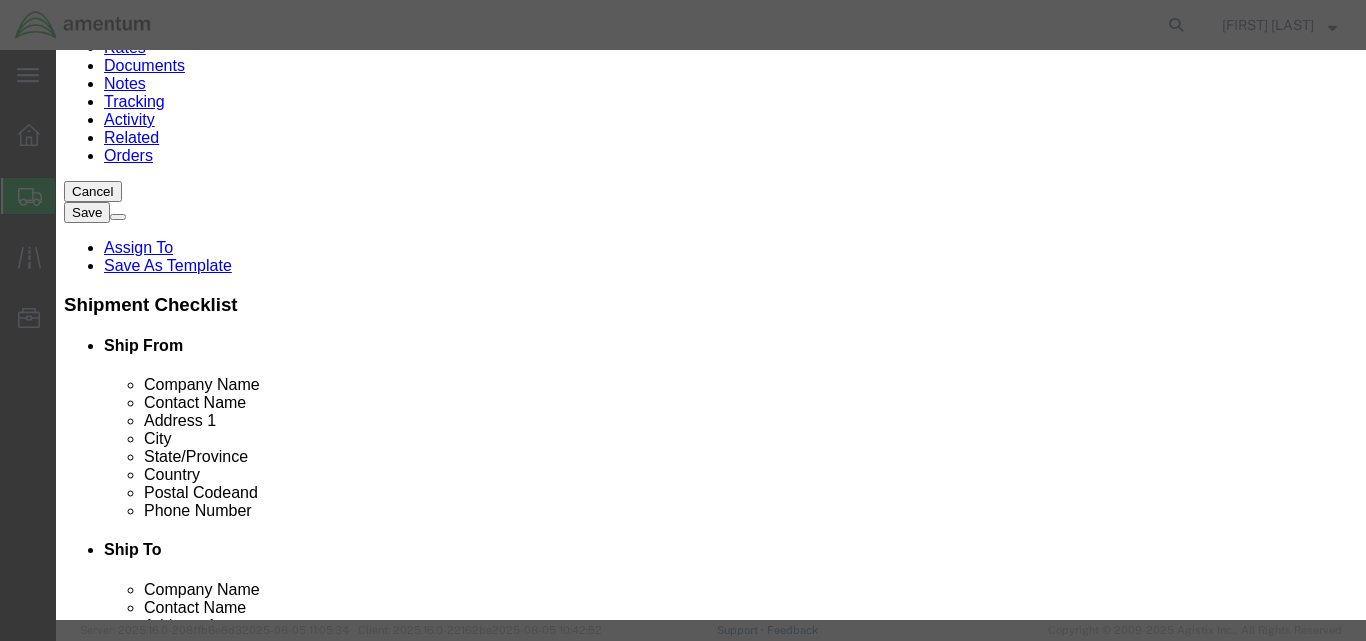 click 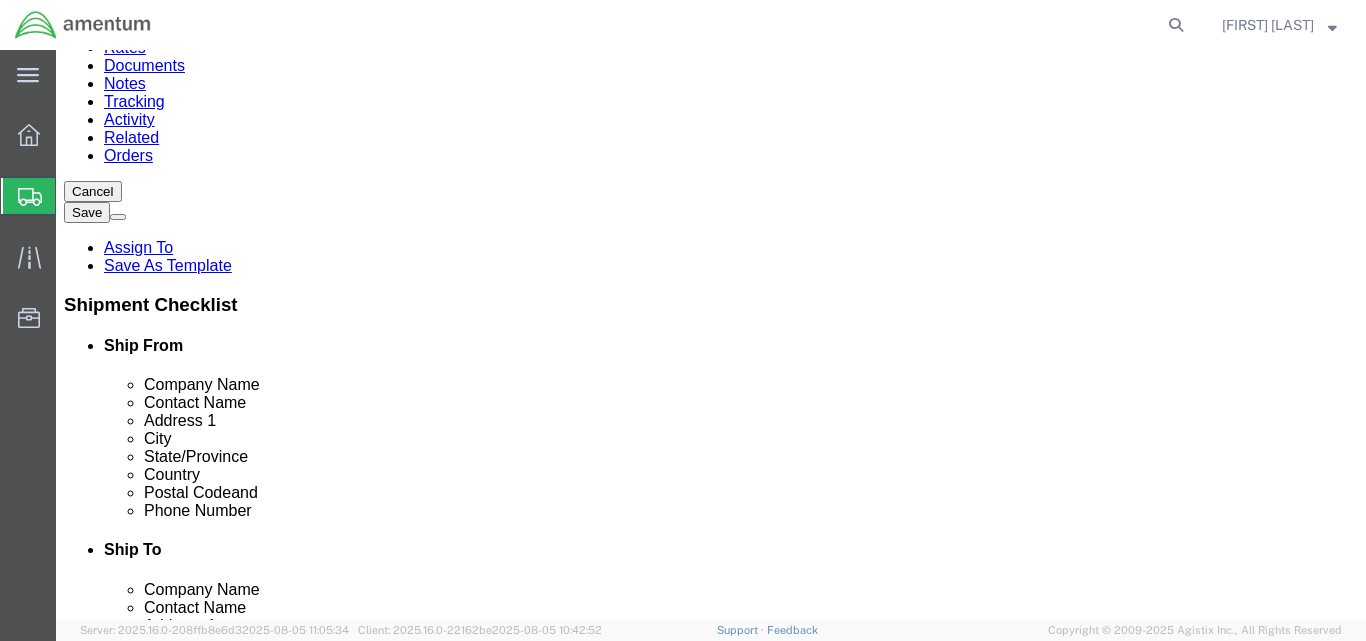 click on "750.00 USD" 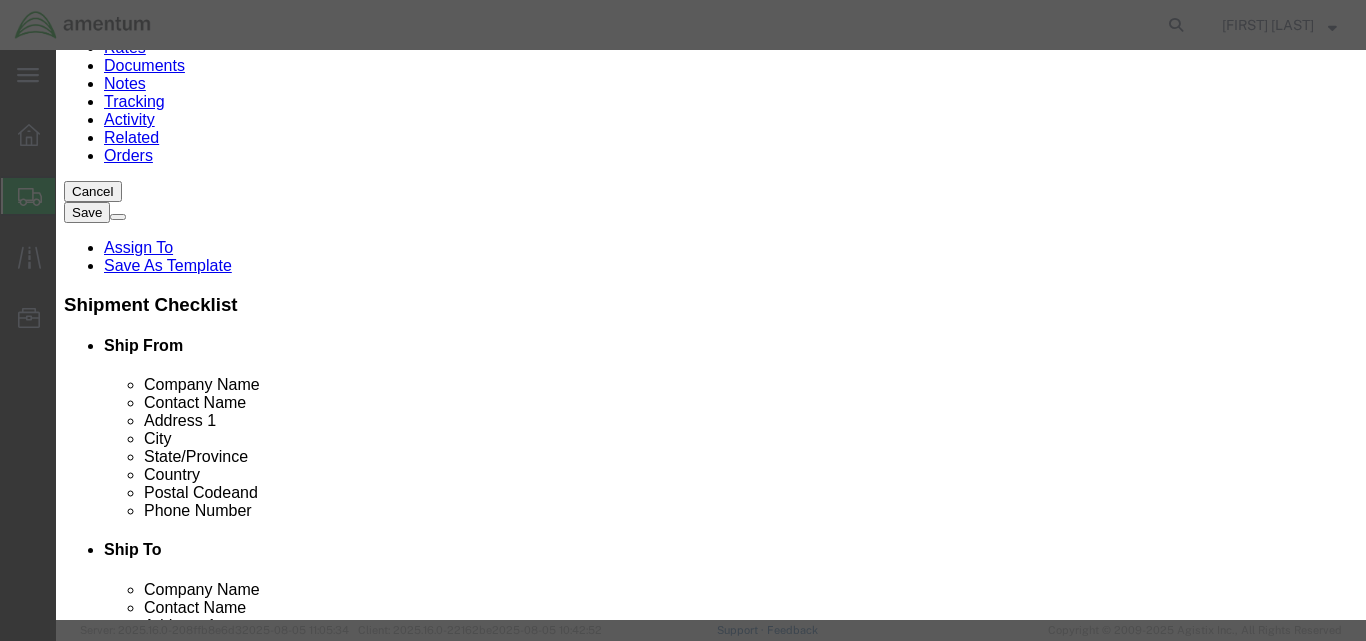 click on "750.00" 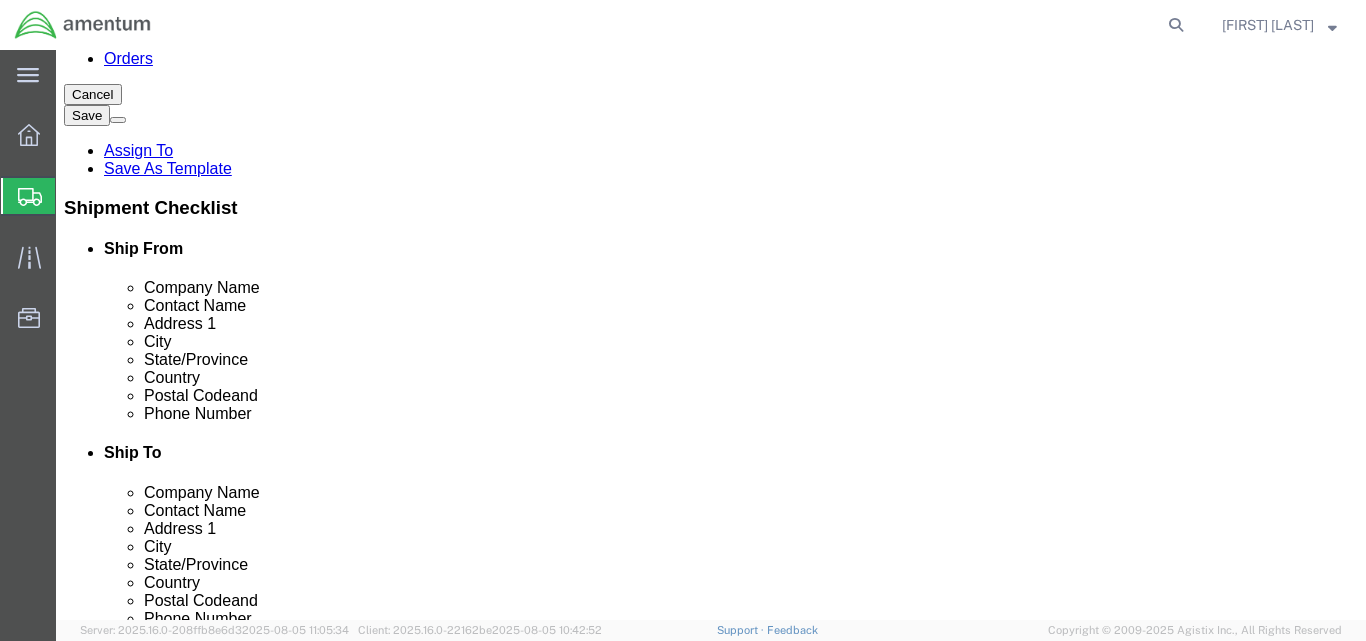 scroll, scrollTop: 304, scrollLeft: 0, axis: vertical 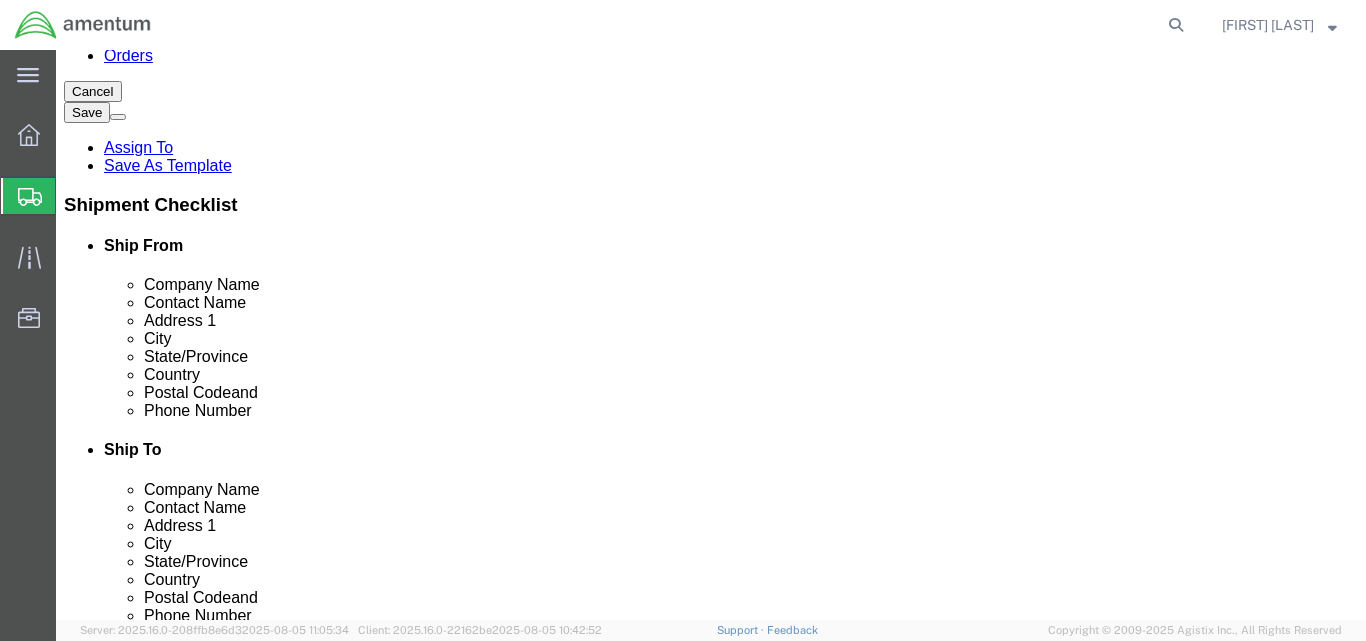 click on "Rate Shipment" 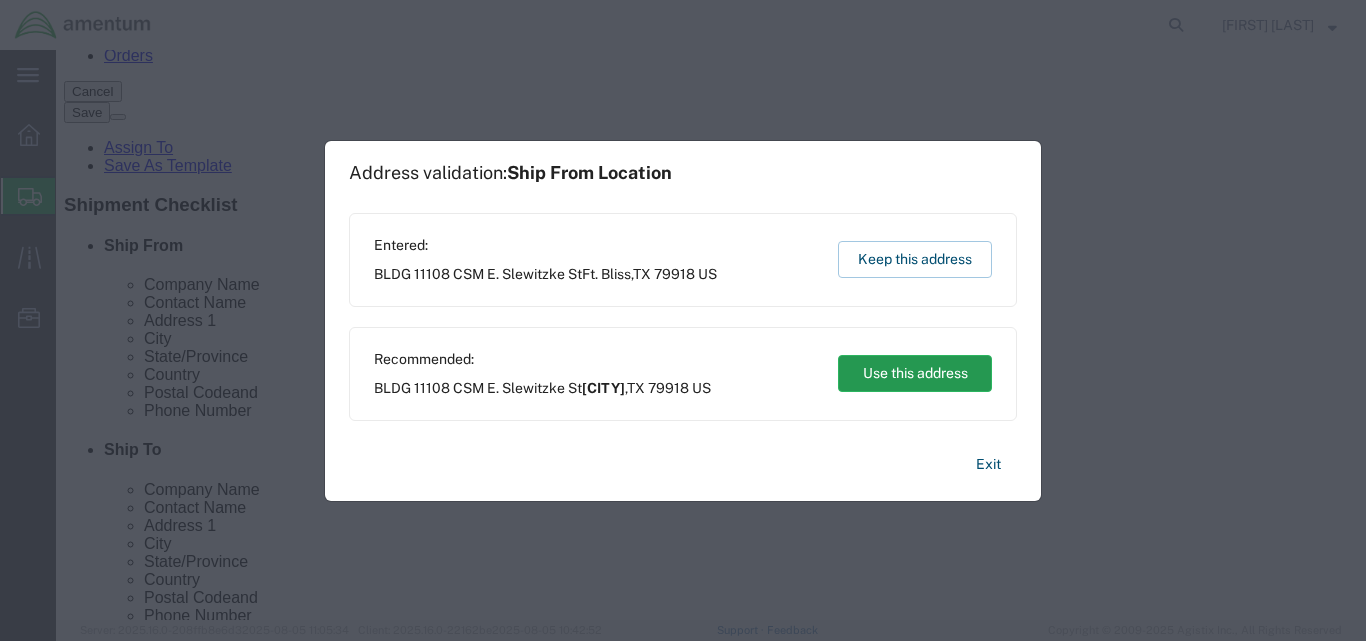 click on "Use this address" 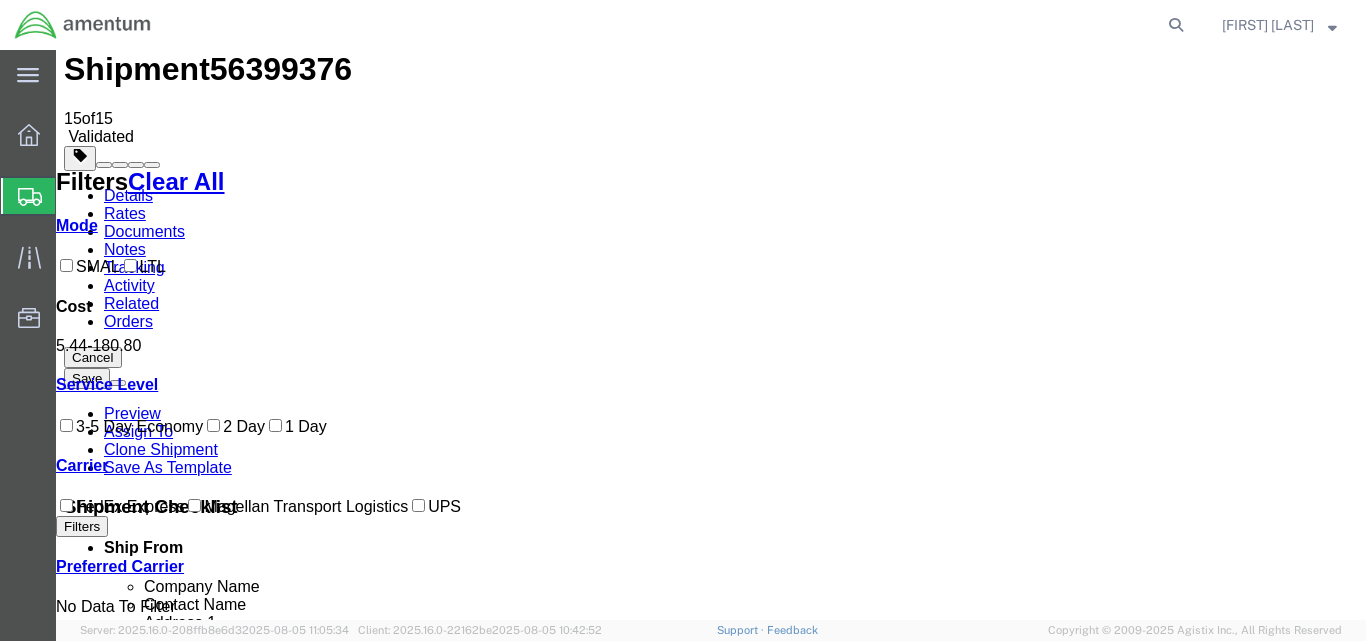 scroll, scrollTop: 0, scrollLeft: 0, axis: both 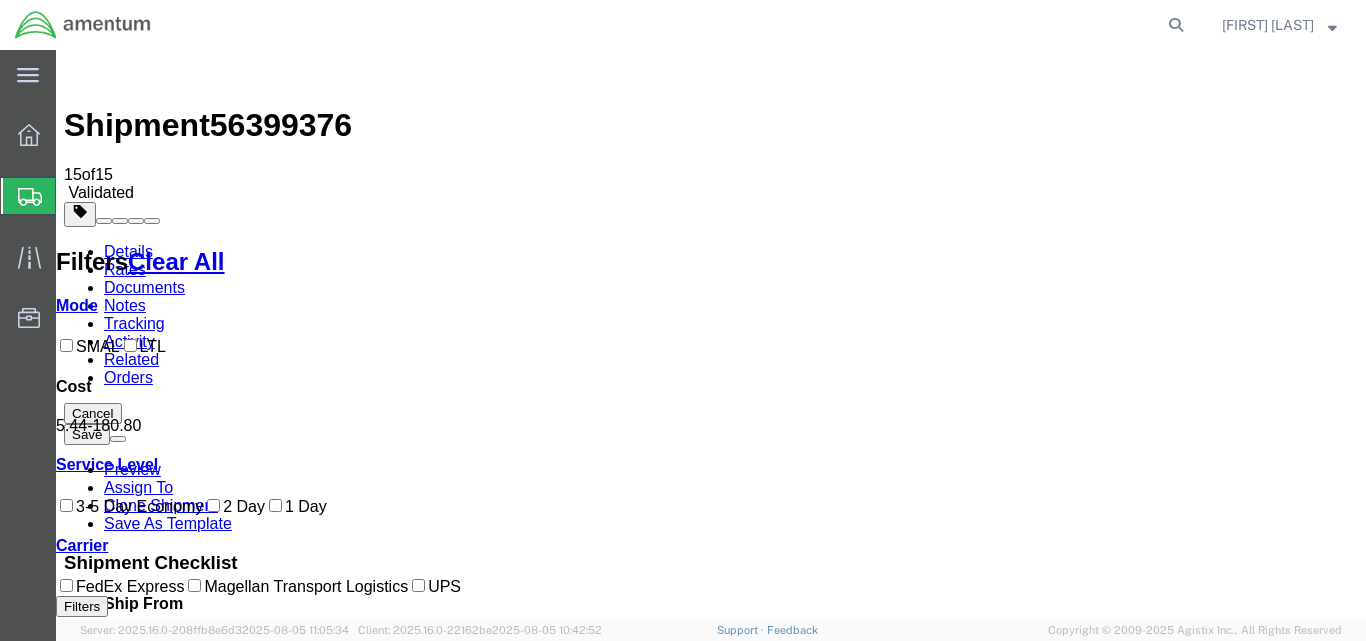click on "Book" at bounding box center (1045, 1764) 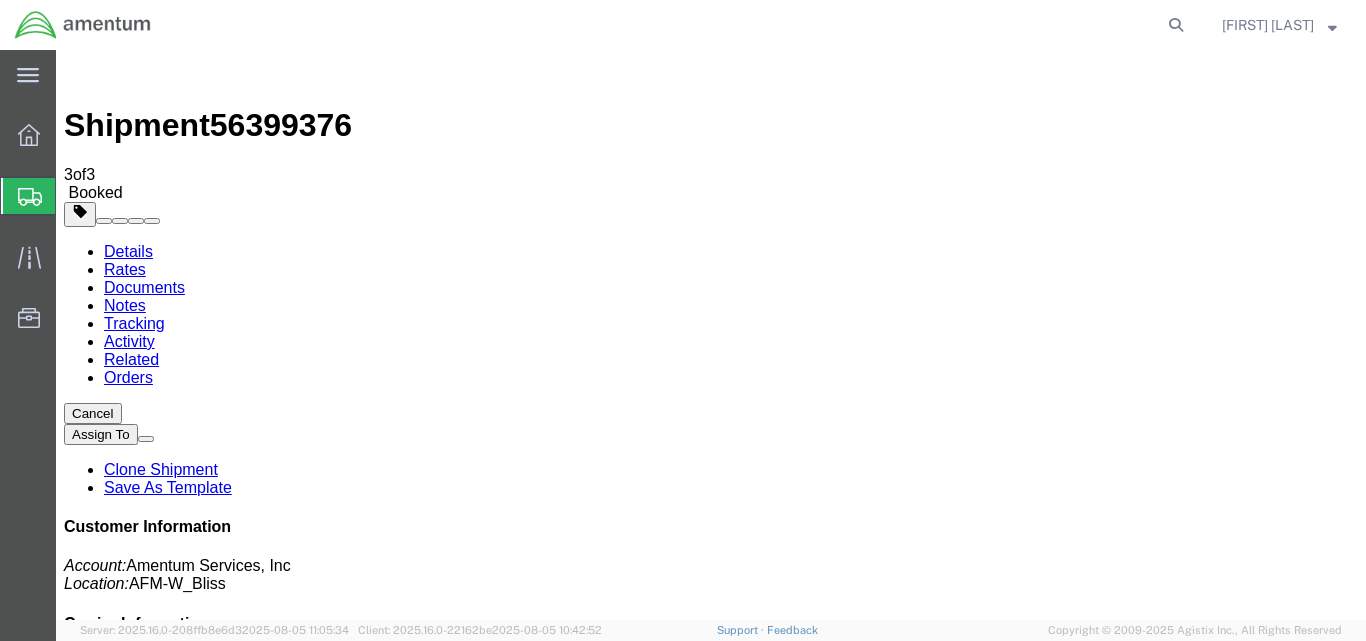 click at bounding box center (739, 1790) 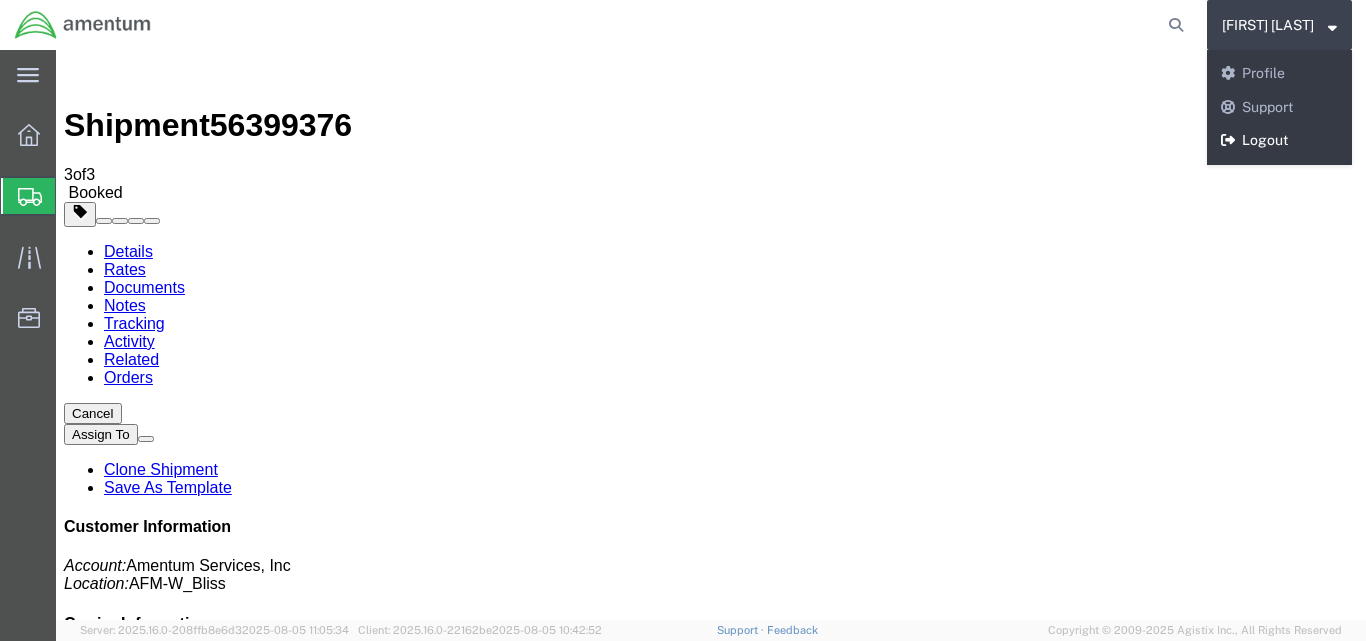 click on "Logout" 